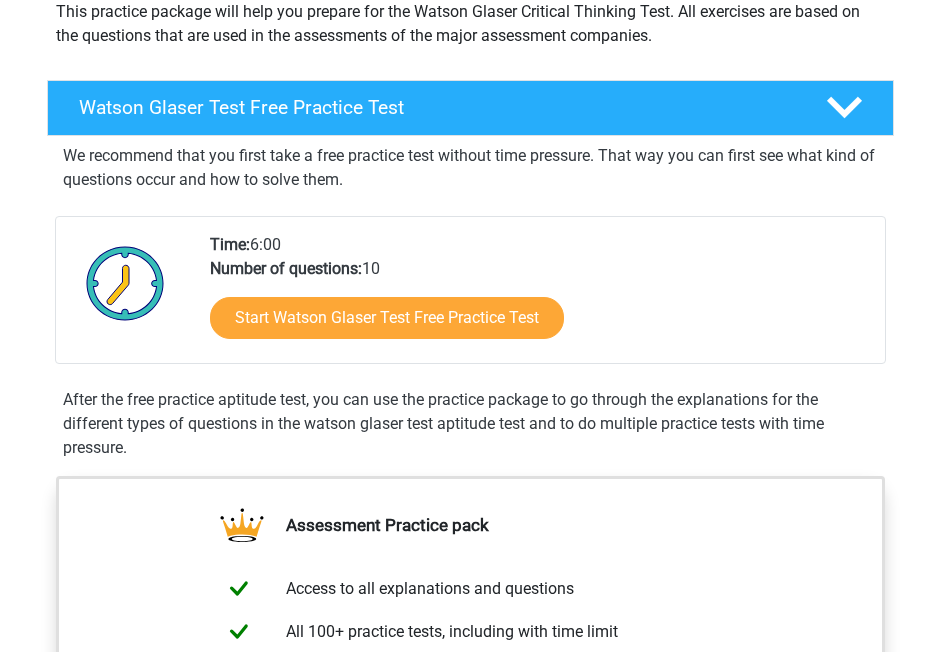 scroll, scrollTop: 188, scrollLeft: 0, axis: vertical 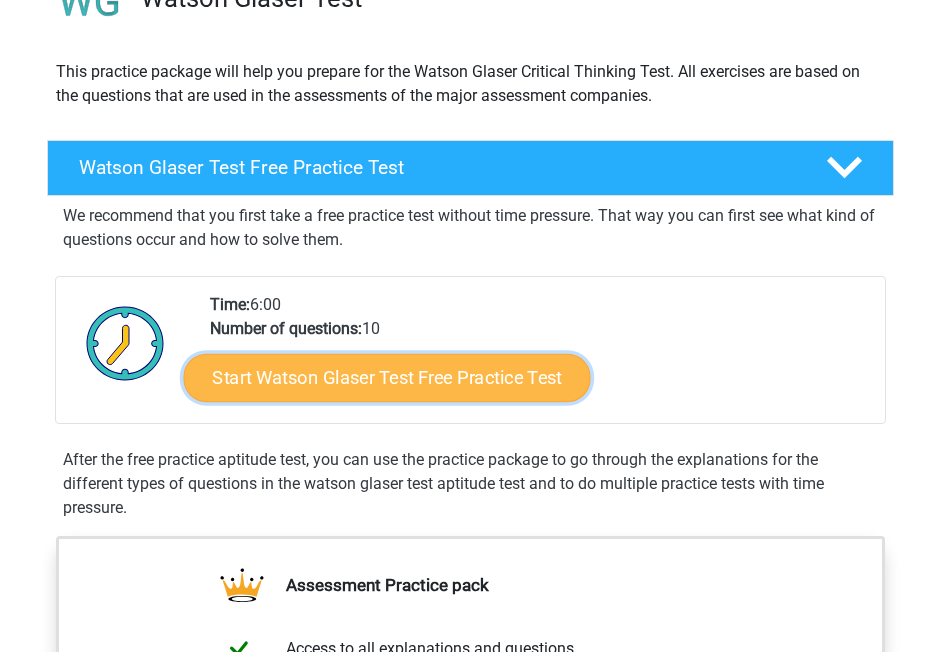 click on "Start Watson Glaser Test
Free Practice Test" at bounding box center (386, 378) 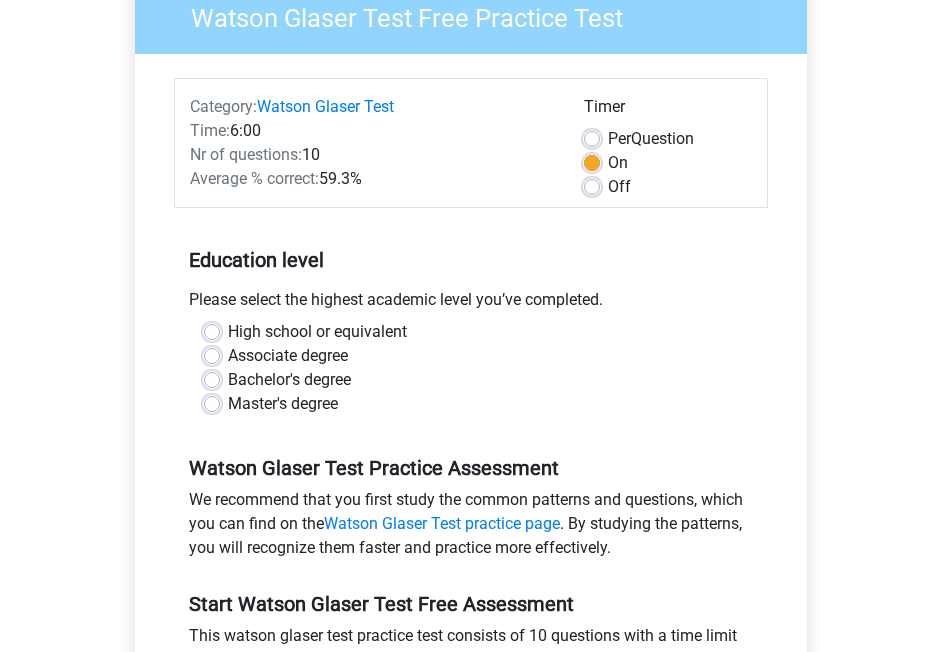 scroll, scrollTop: 202, scrollLeft: 0, axis: vertical 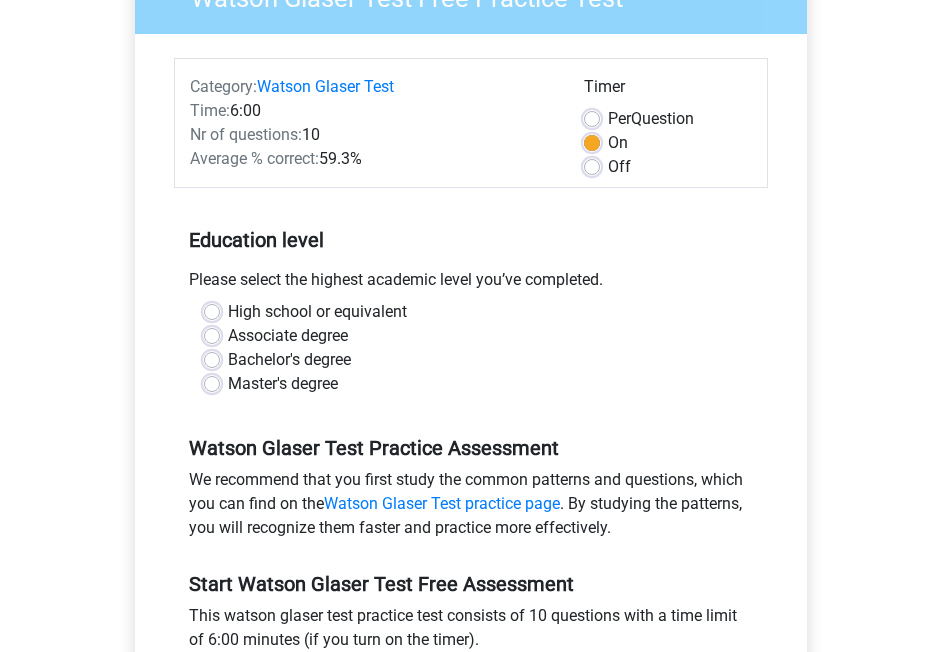 click on "Bachelor's degree" at bounding box center (289, 360) 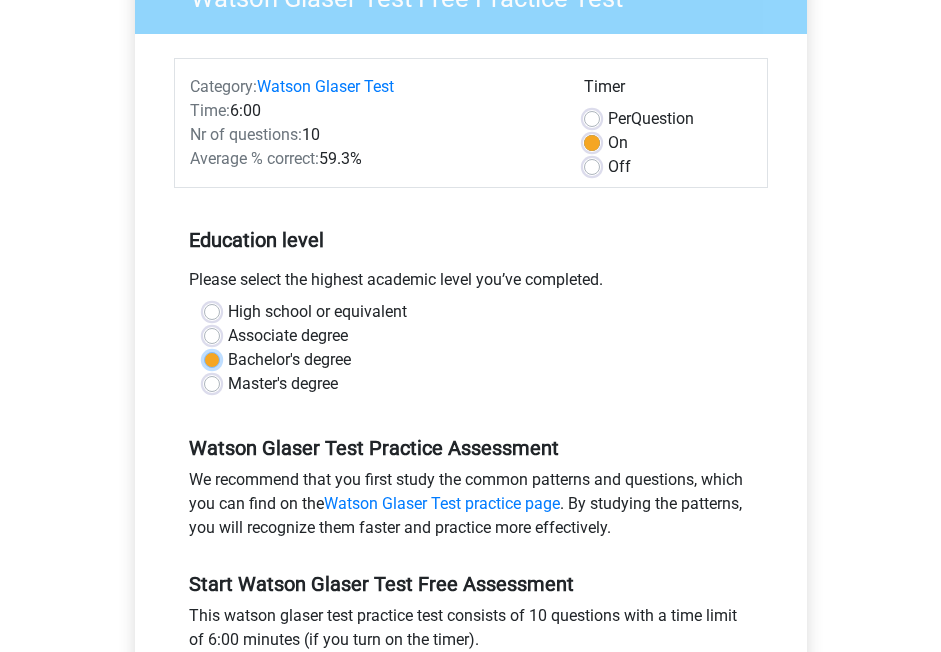 click on "Bachelor's degree" at bounding box center [212, 358] 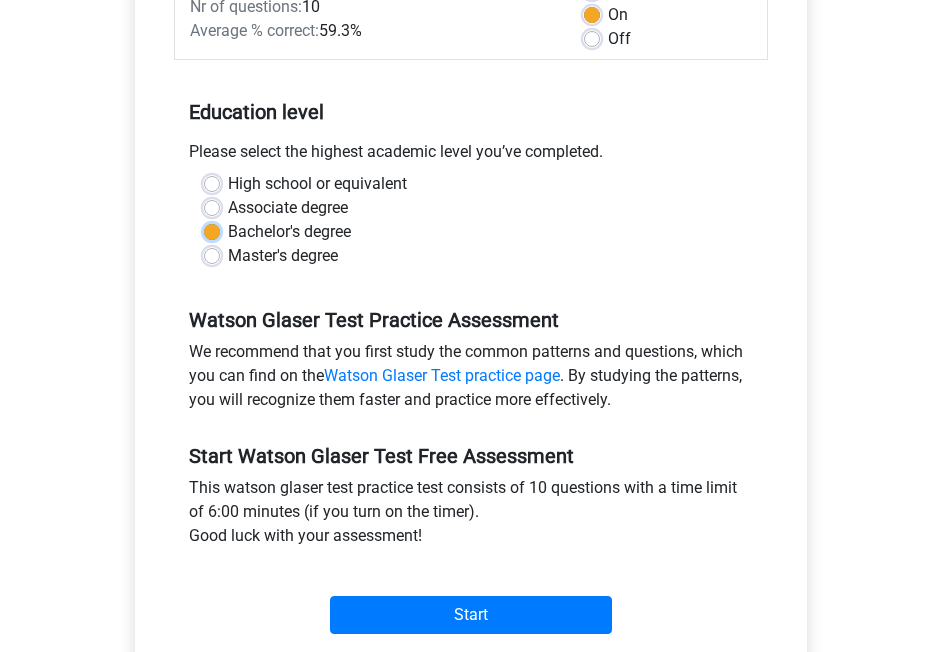 scroll, scrollTop: 447, scrollLeft: 0, axis: vertical 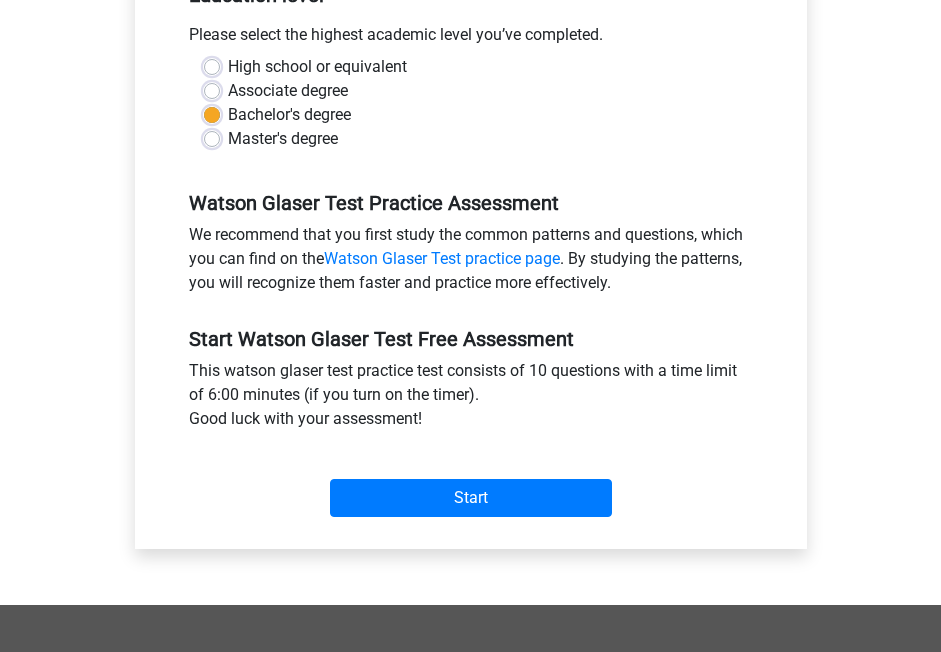 click on "High school or equivalent" at bounding box center (317, 67) 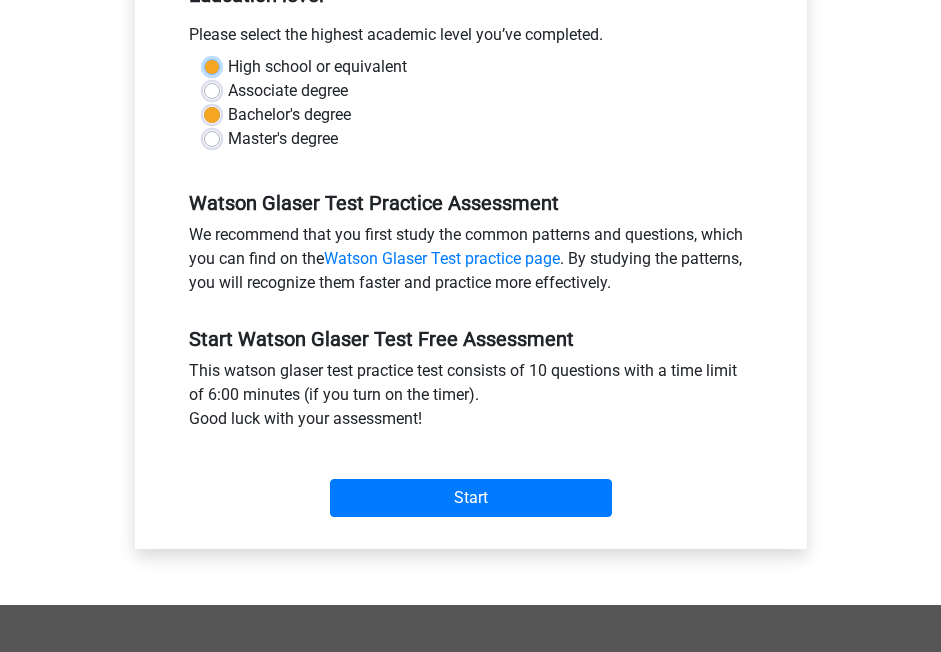 click on "High school or equivalent" at bounding box center (212, 65) 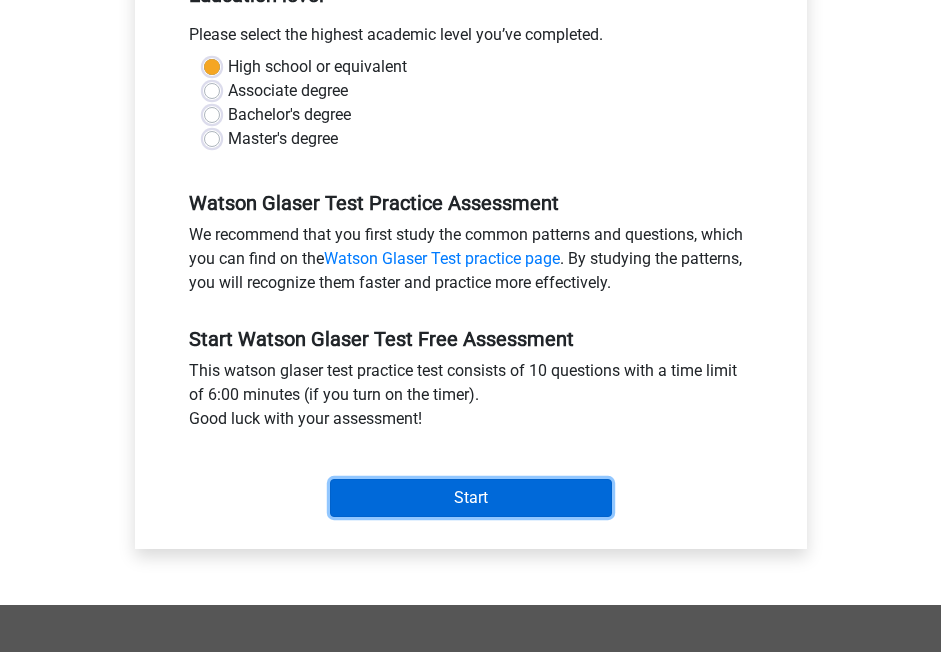 click on "Start" at bounding box center [471, 498] 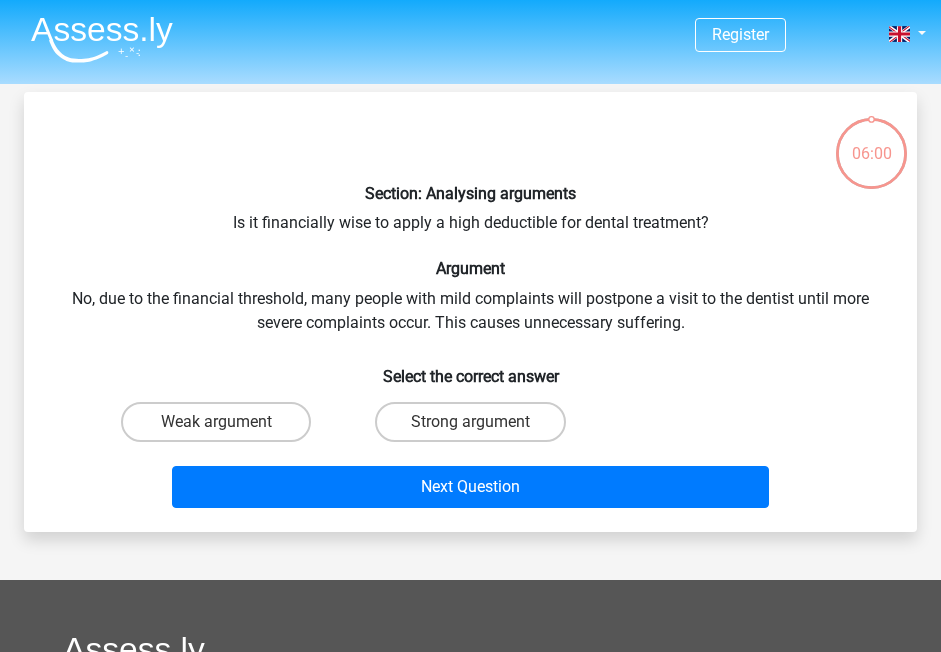scroll, scrollTop: 0, scrollLeft: 0, axis: both 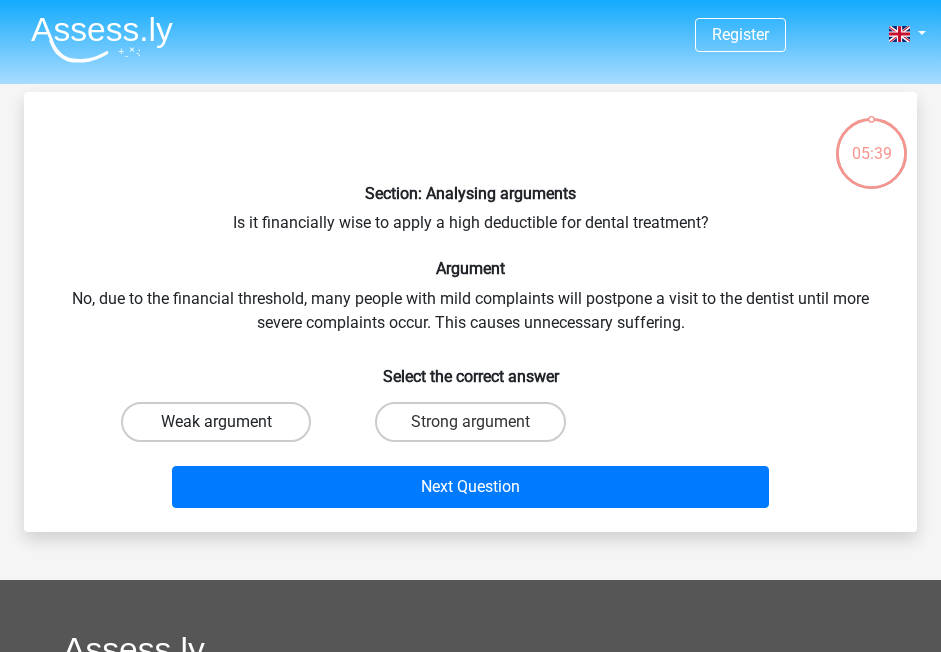 click on "Weak argument" at bounding box center (216, 422) 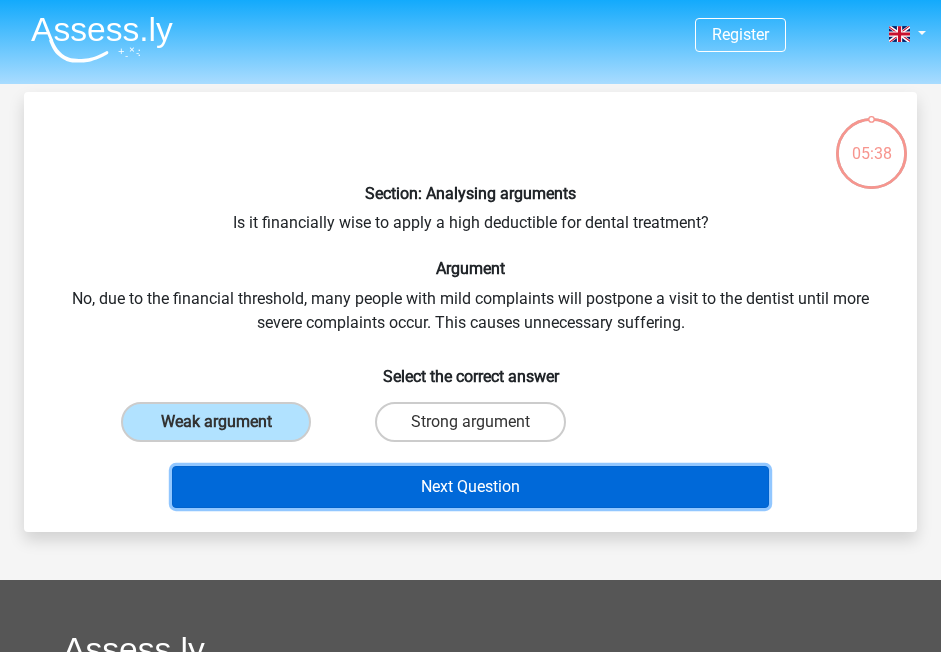click on "Next Question" at bounding box center [471, 487] 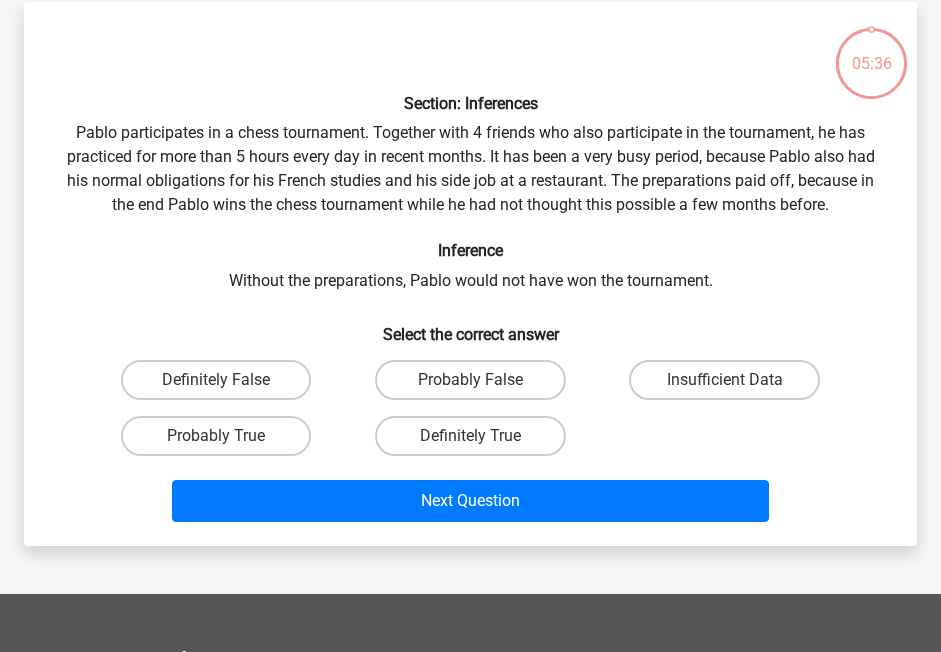 scroll, scrollTop: 92, scrollLeft: 0, axis: vertical 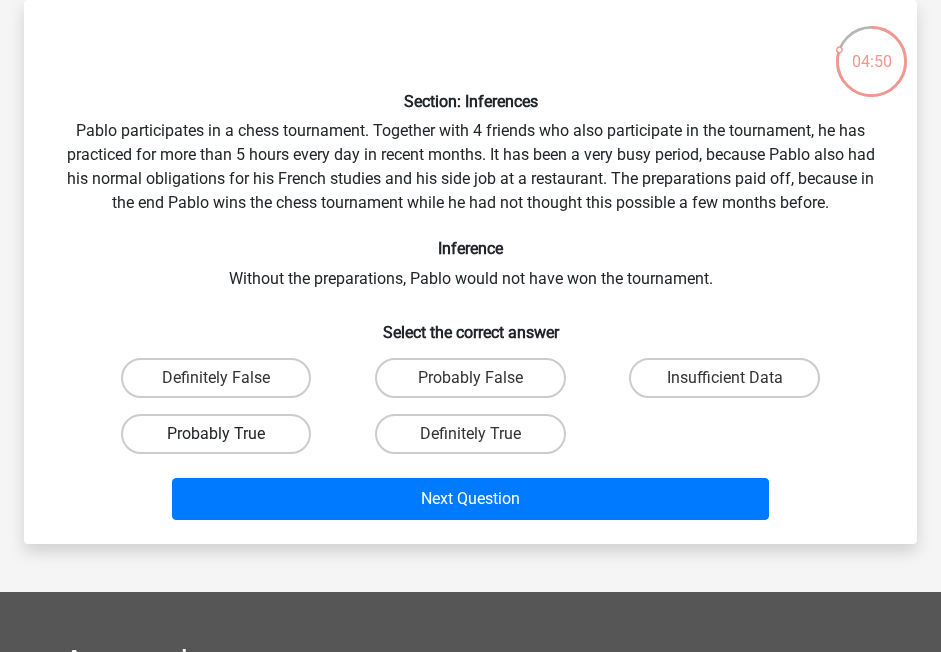 click on "Probably True" at bounding box center (216, 434) 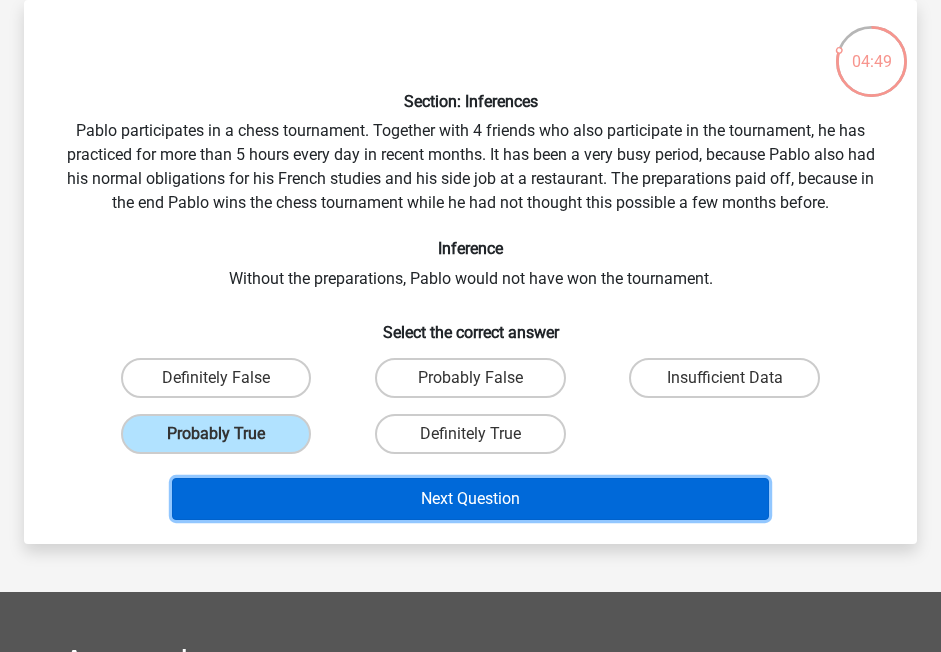 click on "Next Question" at bounding box center (471, 499) 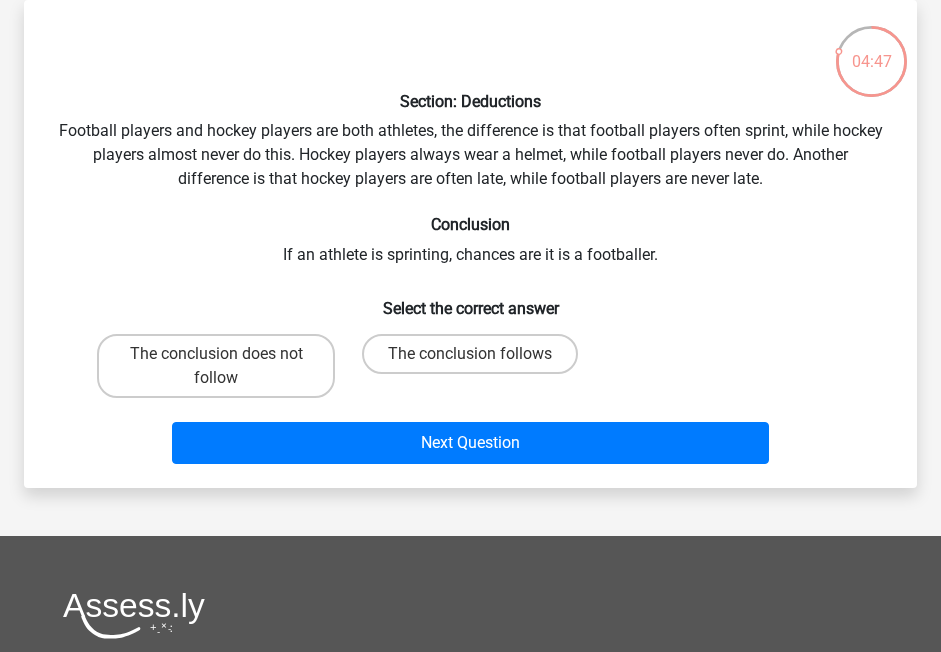 scroll, scrollTop: 91, scrollLeft: 0, axis: vertical 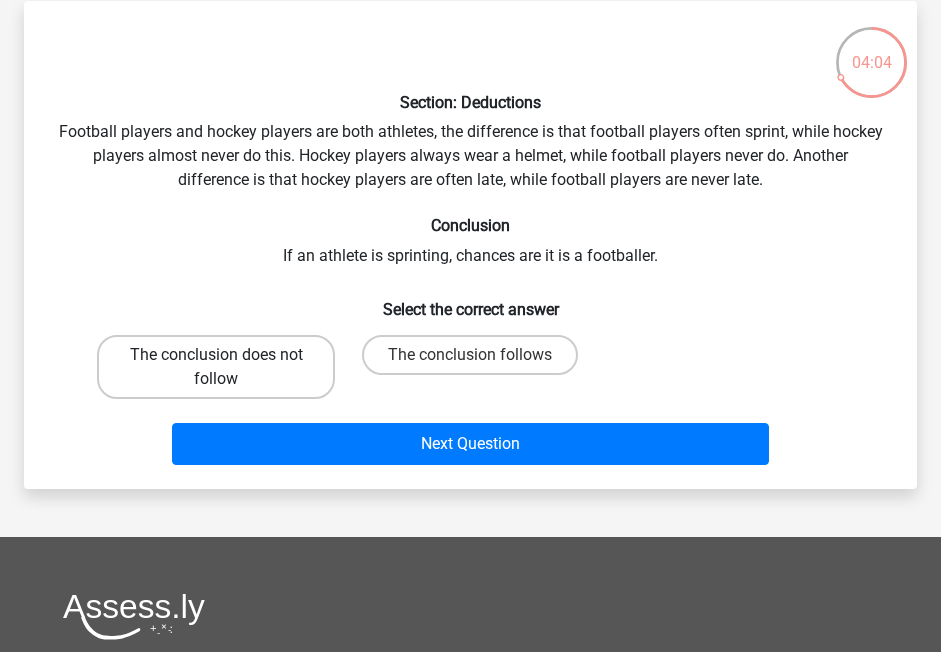 click on "The conclusion does not follow" at bounding box center [216, 367] 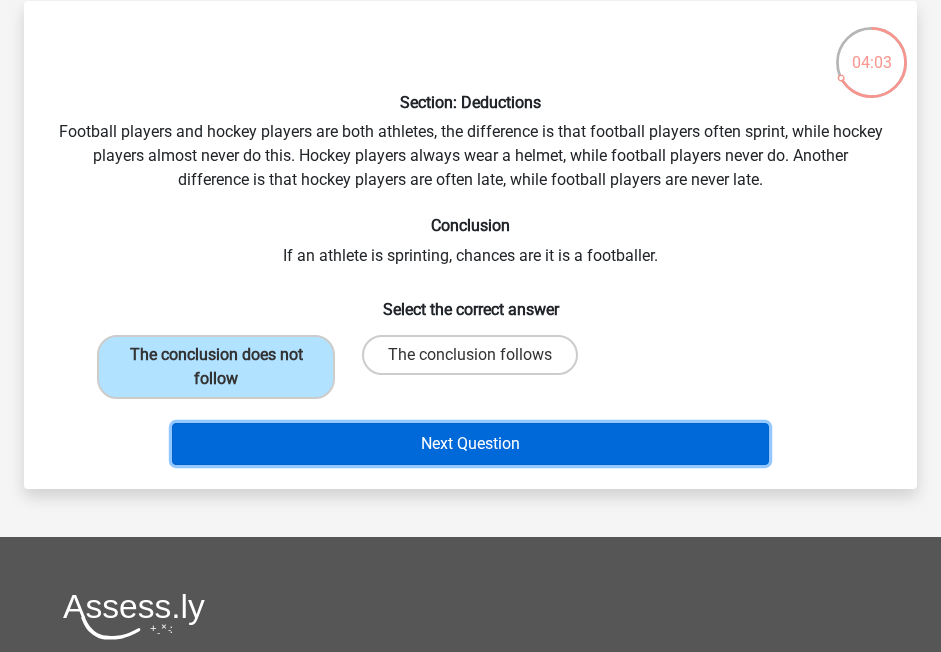 click on "Next Question" at bounding box center [471, 444] 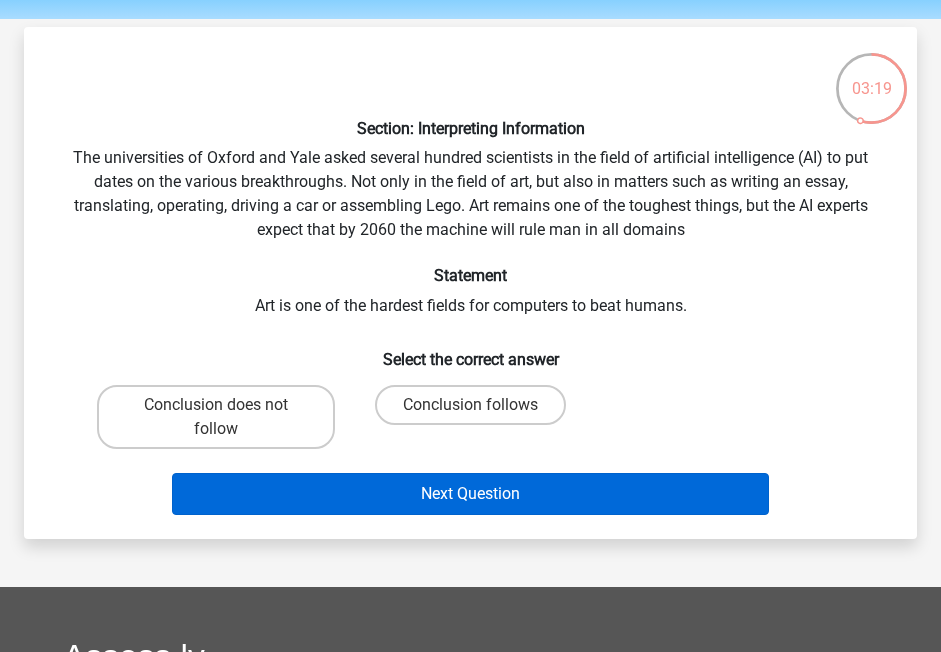 scroll, scrollTop: 66, scrollLeft: 0, axis: vertical 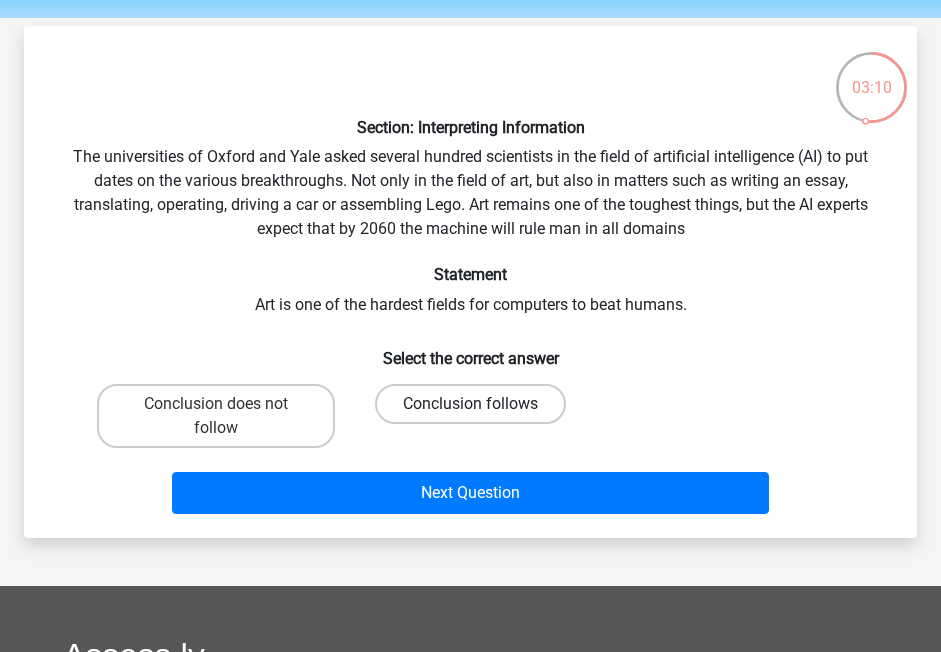 click on "Conclusion follows" at bounding box center [470, 404] 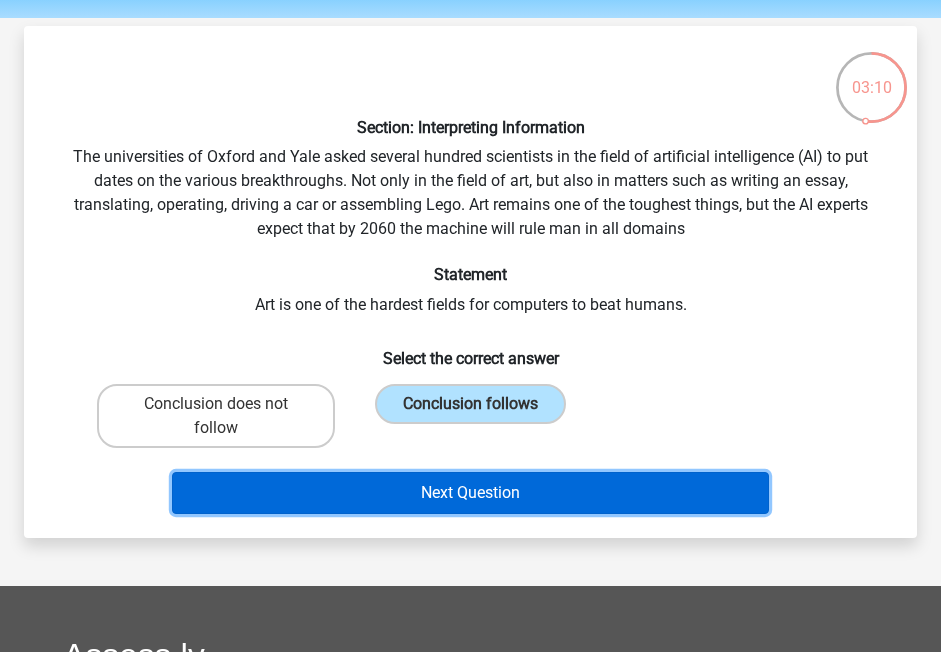 click on "Next Question" at bounding box center [471, 493] 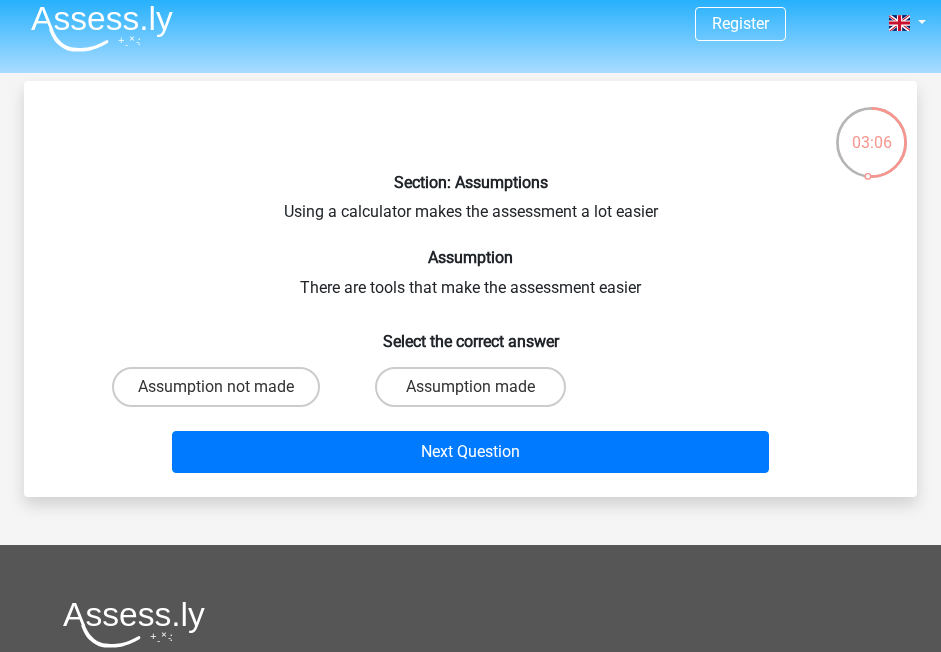 scroll, scrollTop: 13, scrollLeft: 0, axis: vertical 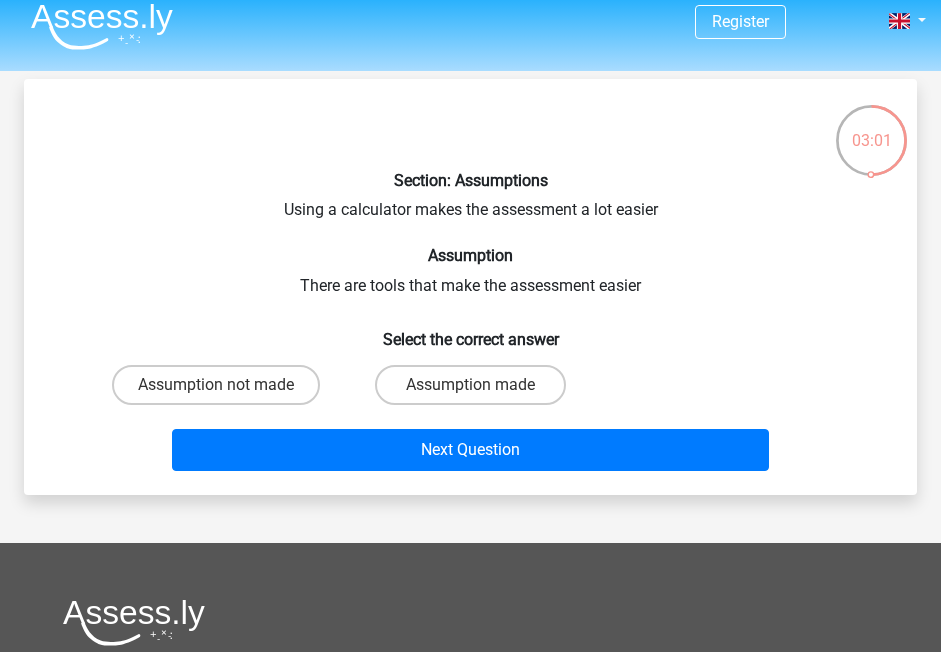 click on "Assumption made" at bounding box center [470, 385] 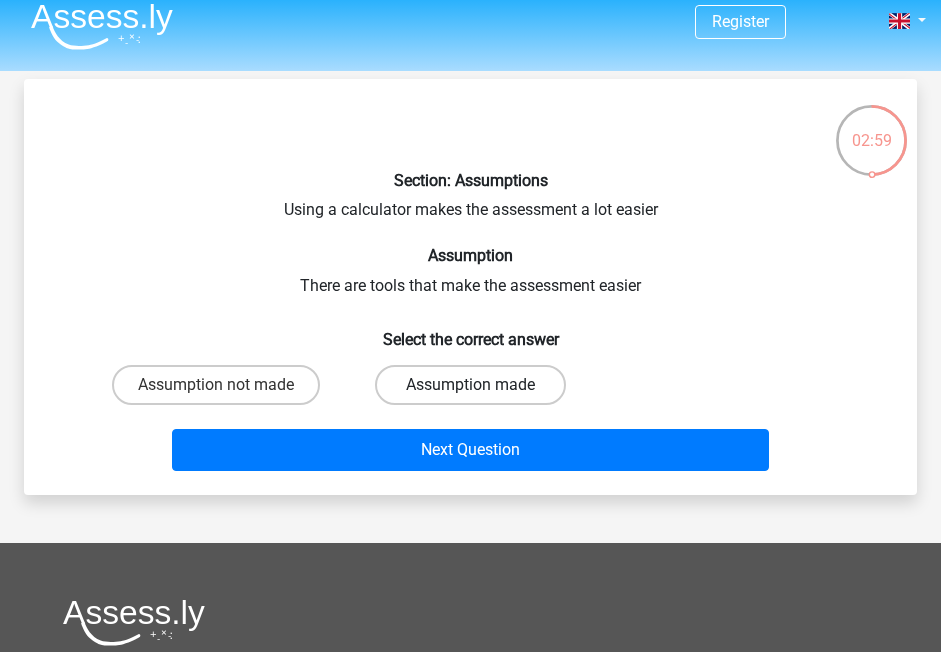 click on "Assumption made" at bounding box center [470, 385] 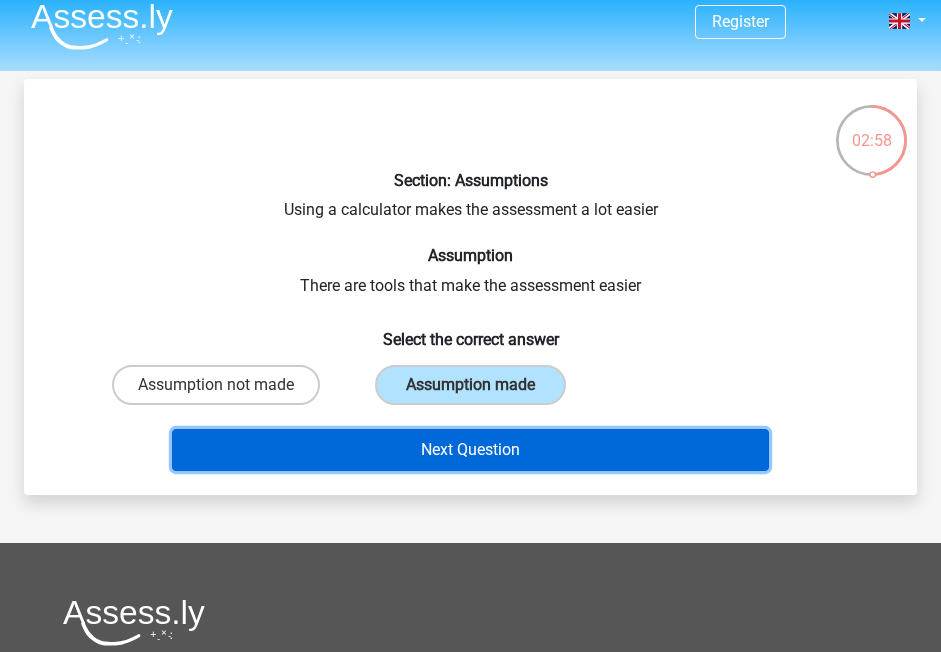 click on "Next Question" at bounding box center [471, 450] 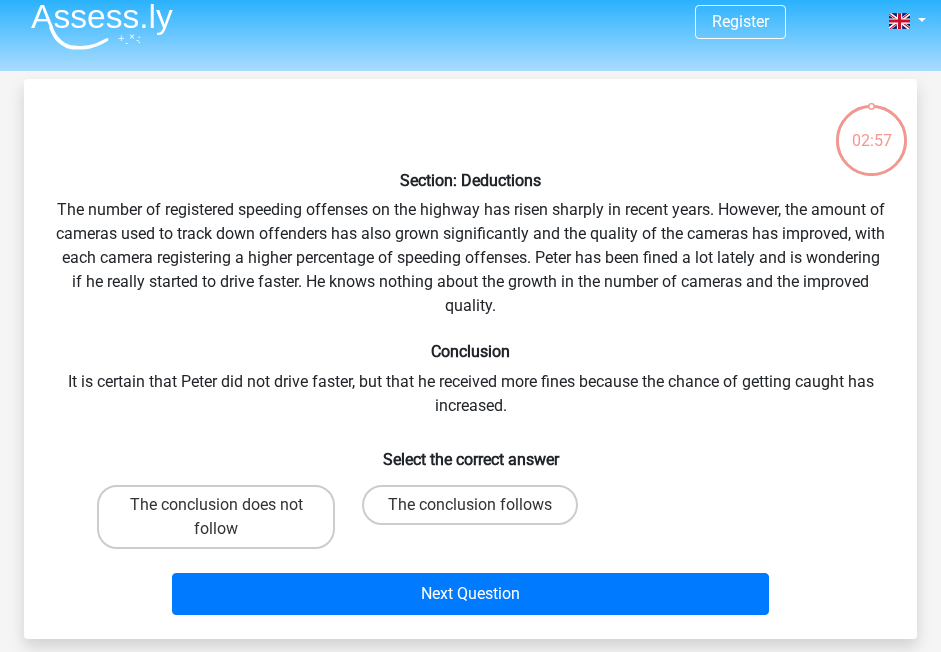 scroll, scrollTop: 92, scrollLeft: 0, axis: vertical 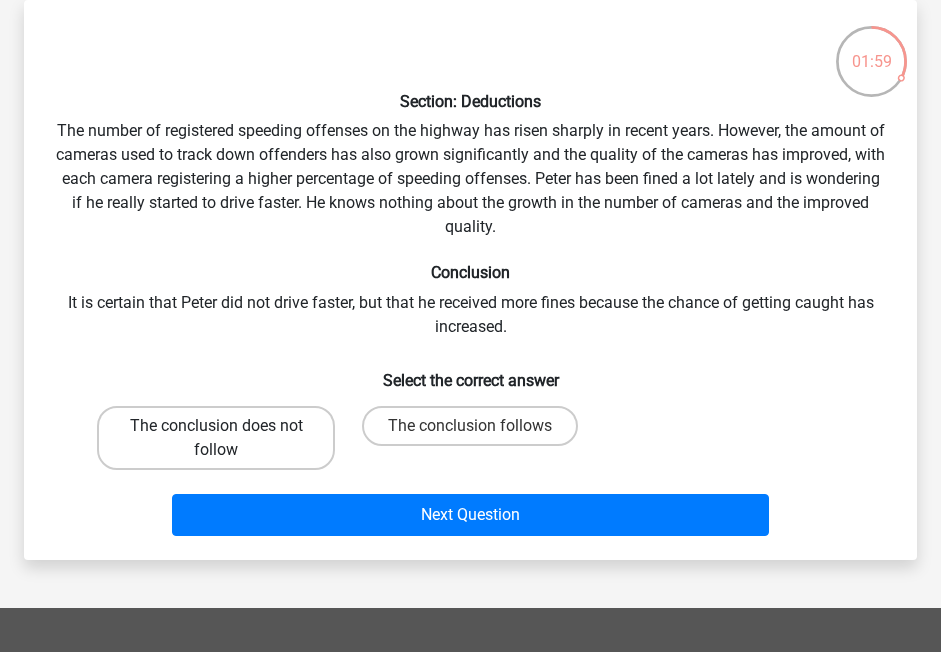 click on "The conclusion does not follow" at bounding box center (216, 438) 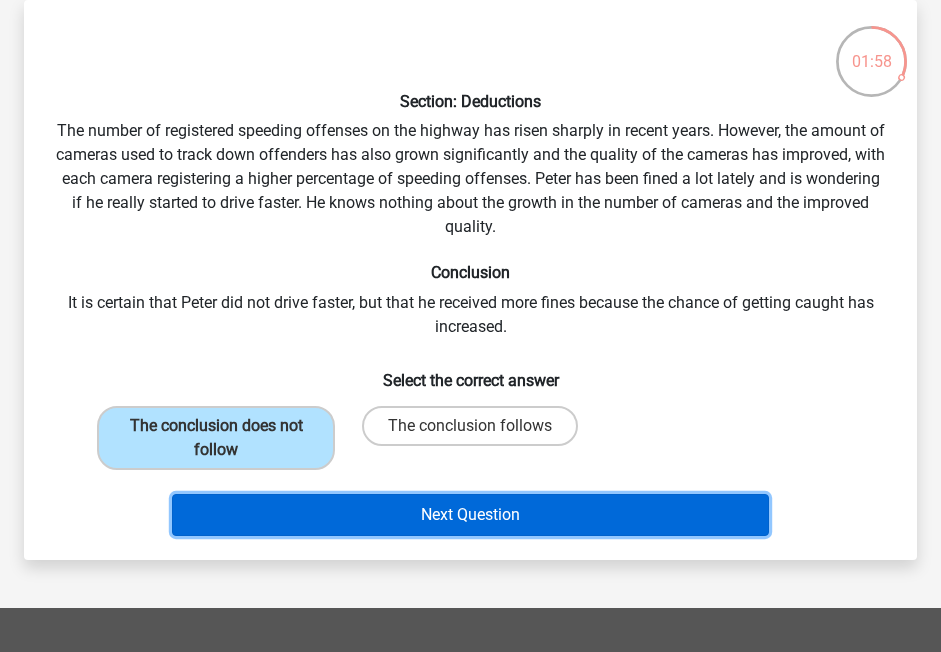 click on "Next Question" at bounding box center [471, 515] 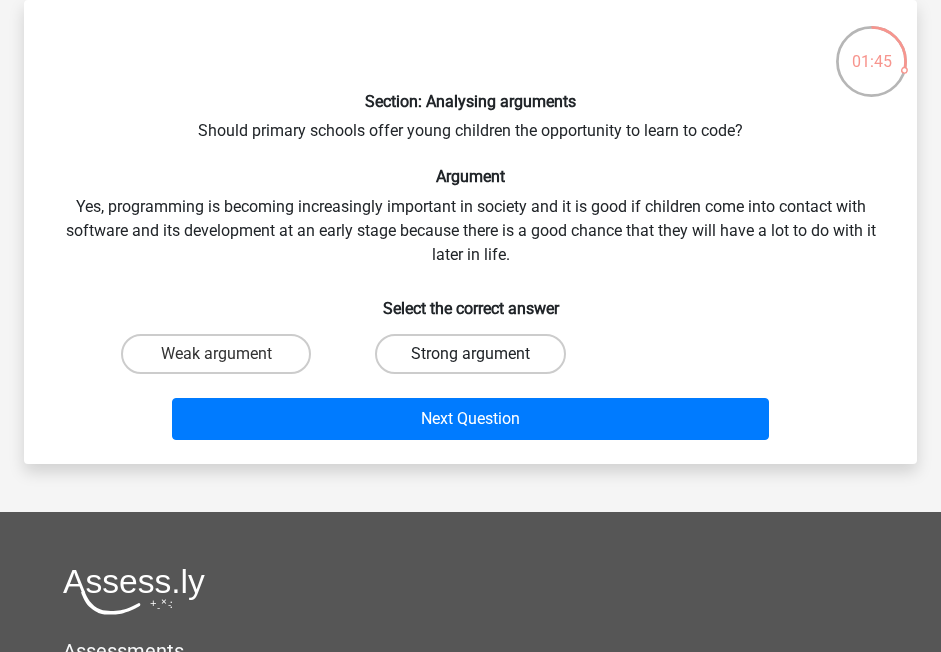 click on "Strong argument" at bounding box center [470, 354] 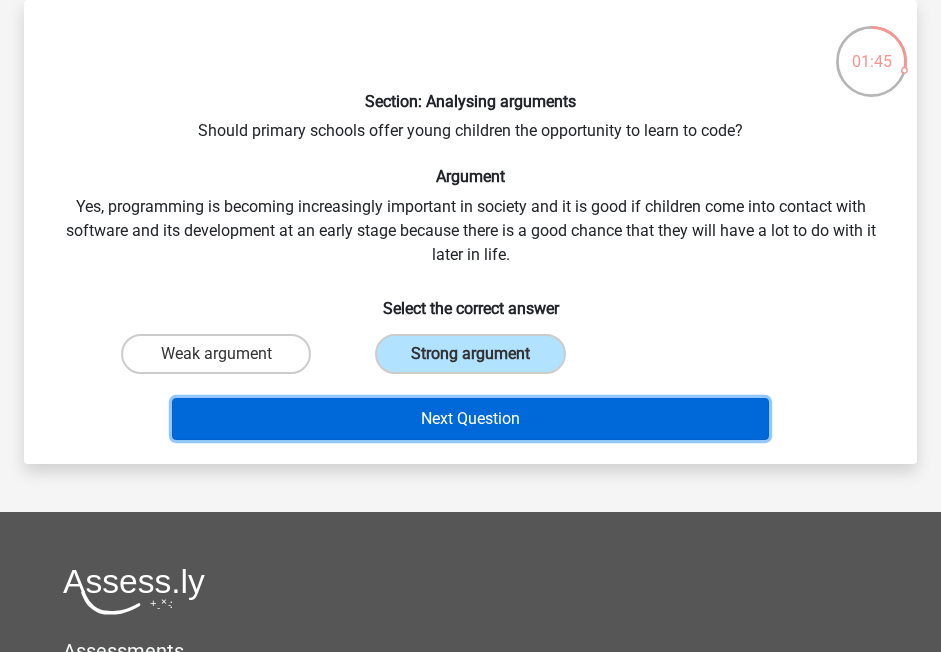click on "Next Question" at bounding box center (471, 419) 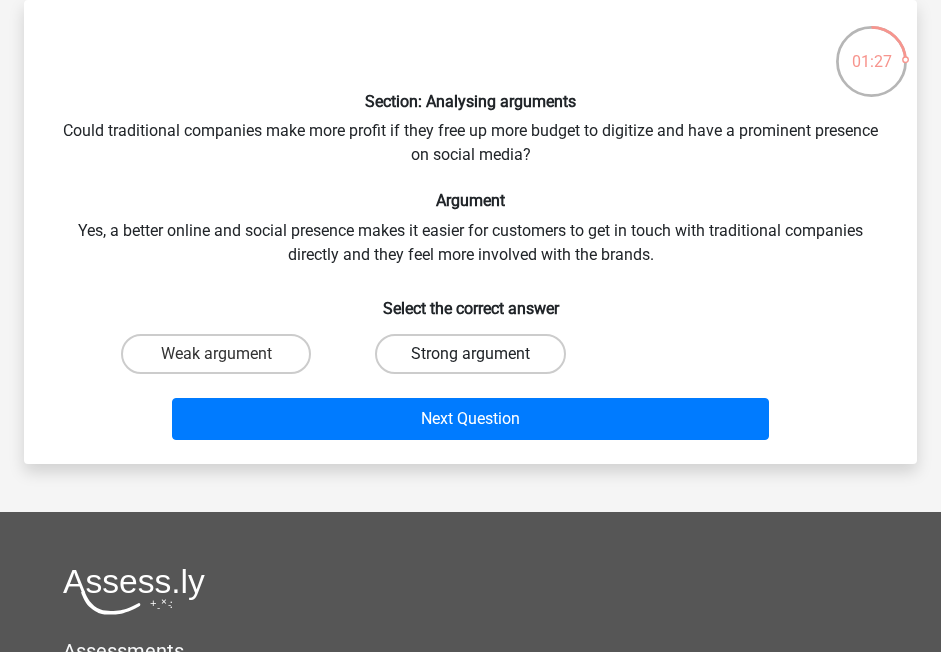 click on "Strong argument" at bounding box center (470, 354) 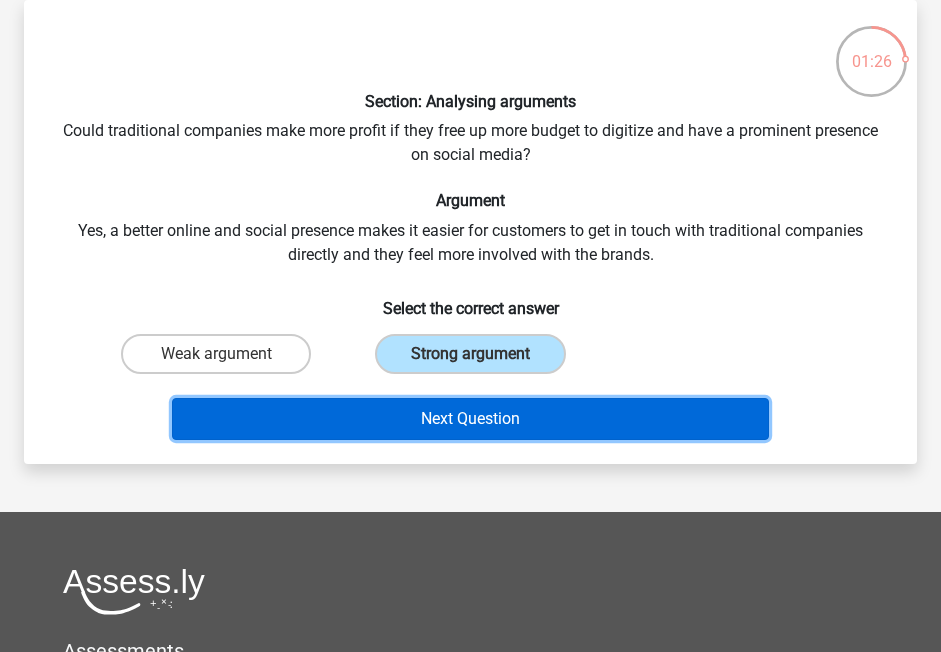 click on "Next Question" at bounding box center [471, 419] 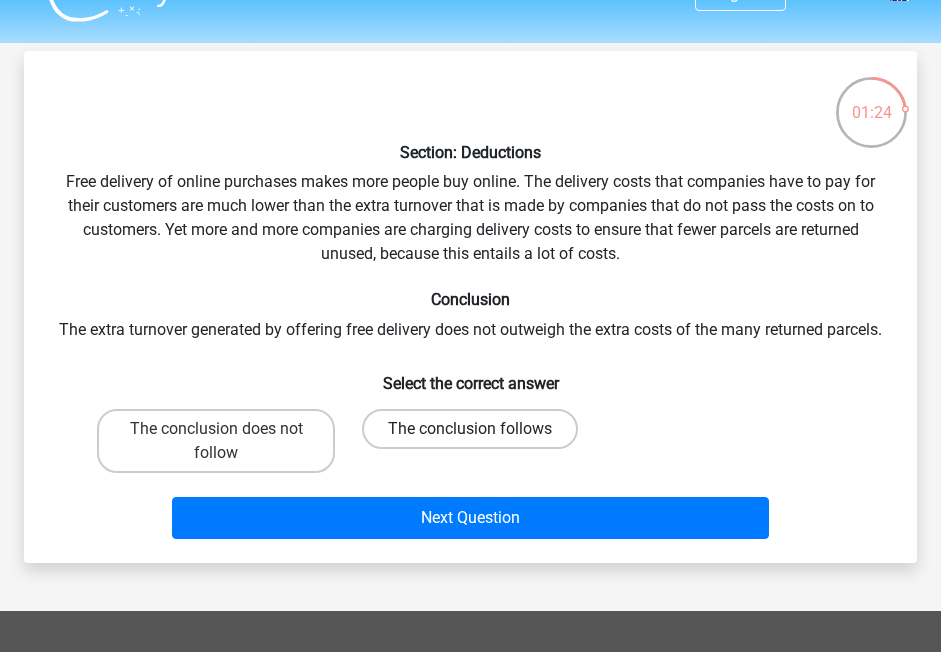 scroll, scrollTop: 26, scrollLeft: 0, axis: vertical 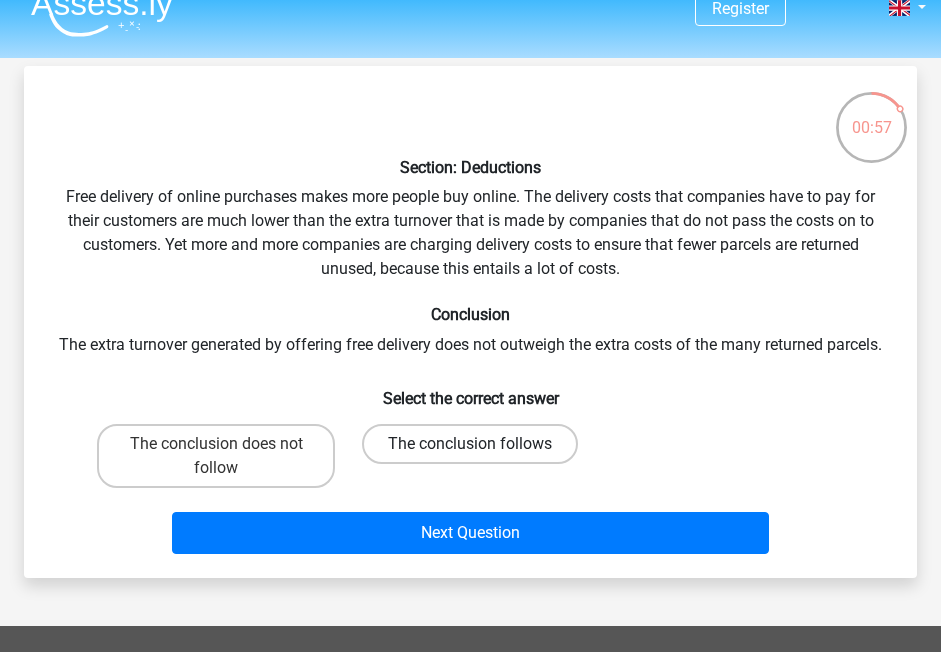 click on "The conclusion follows" at bounding box center [470, 444] 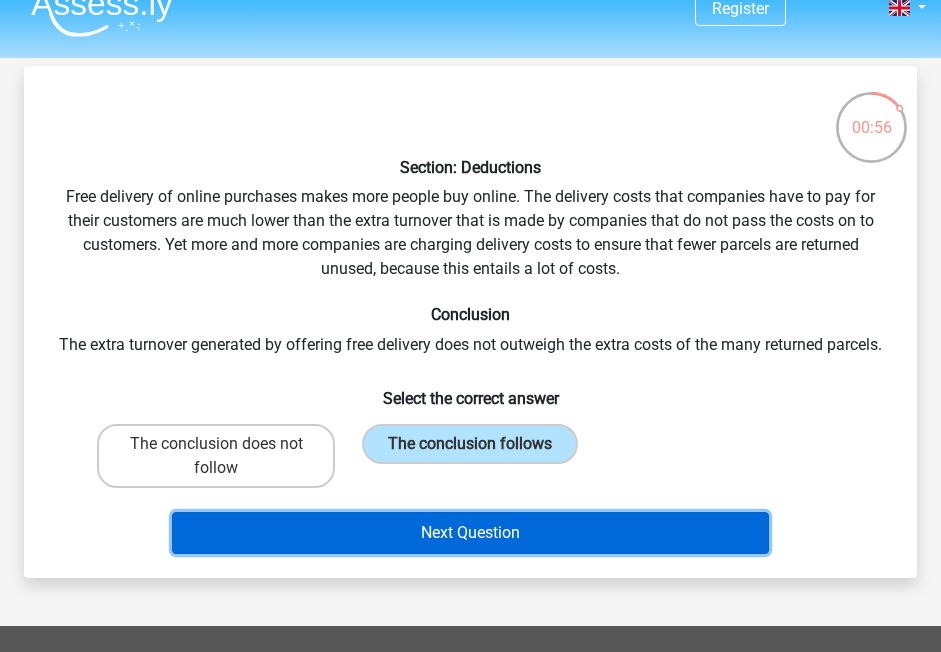 click on "Next Question" at bounding box center [471, 533] 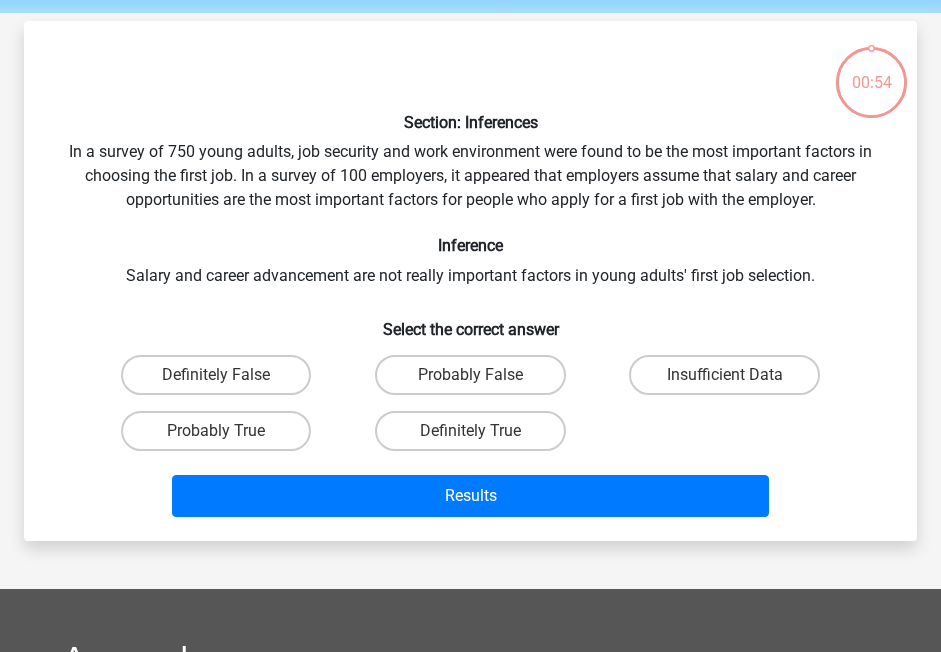 scroll, scrollTop: 92, scrollLeft: 0, axis: vertical 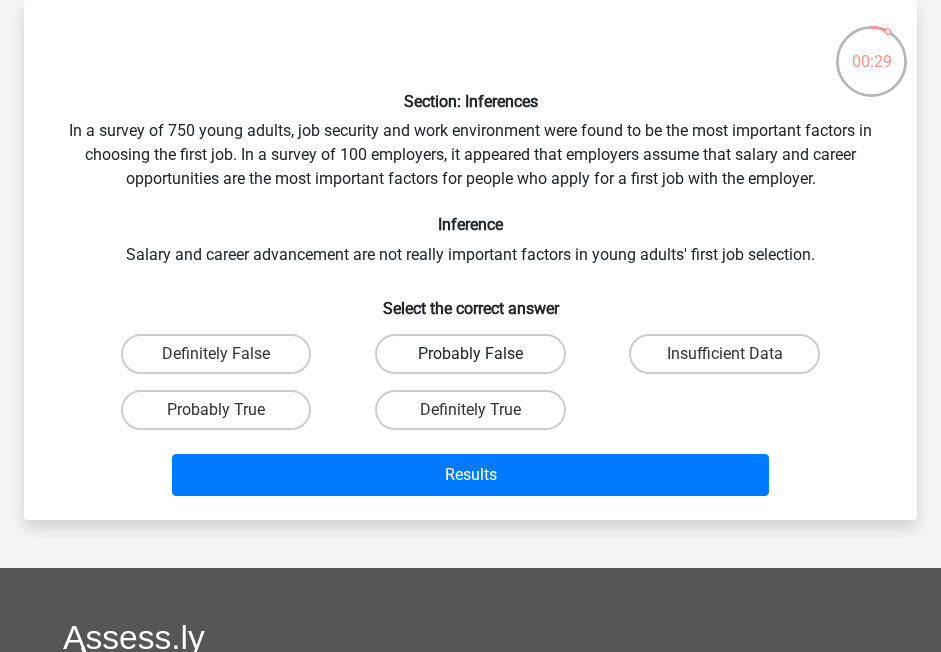 click on "Probably False" at bounding box center [470, 354] 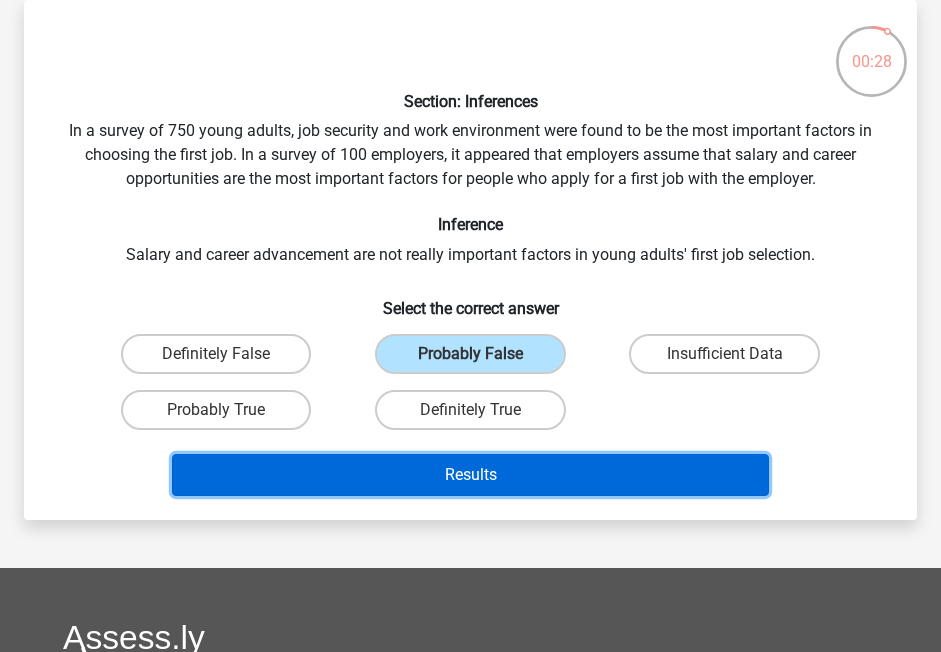 click on "Results" at bounding box center [471, 475] 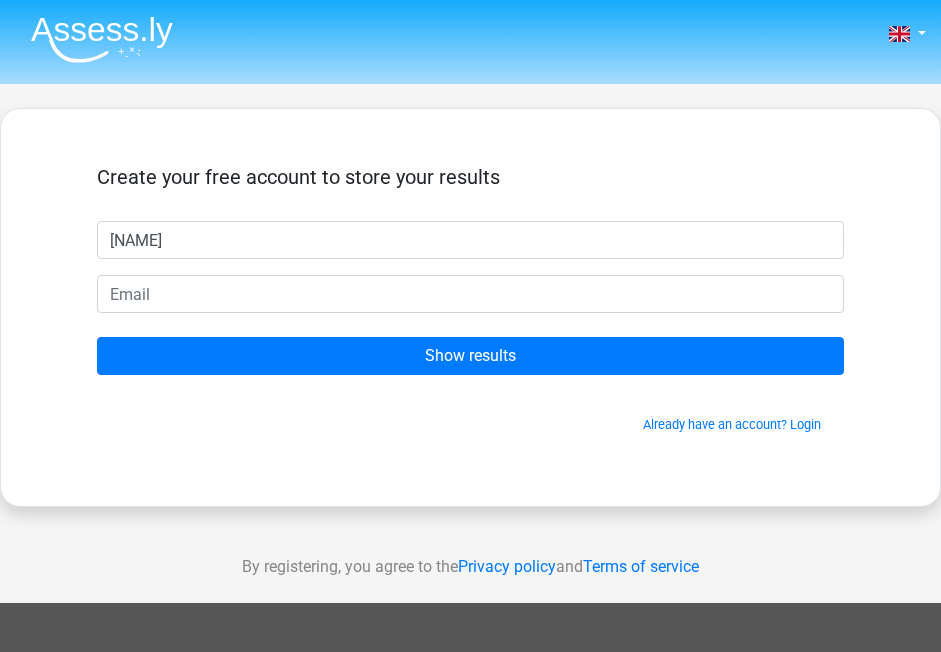 scroll, scrollTop: 0, scrollLeft: 0, axis: both 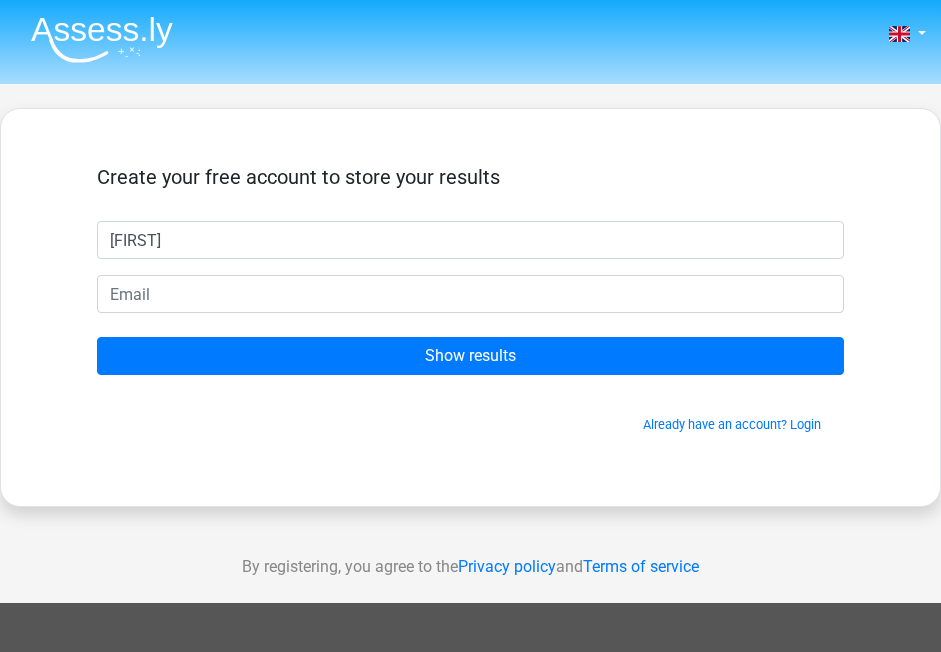 type on "[FIRST]" 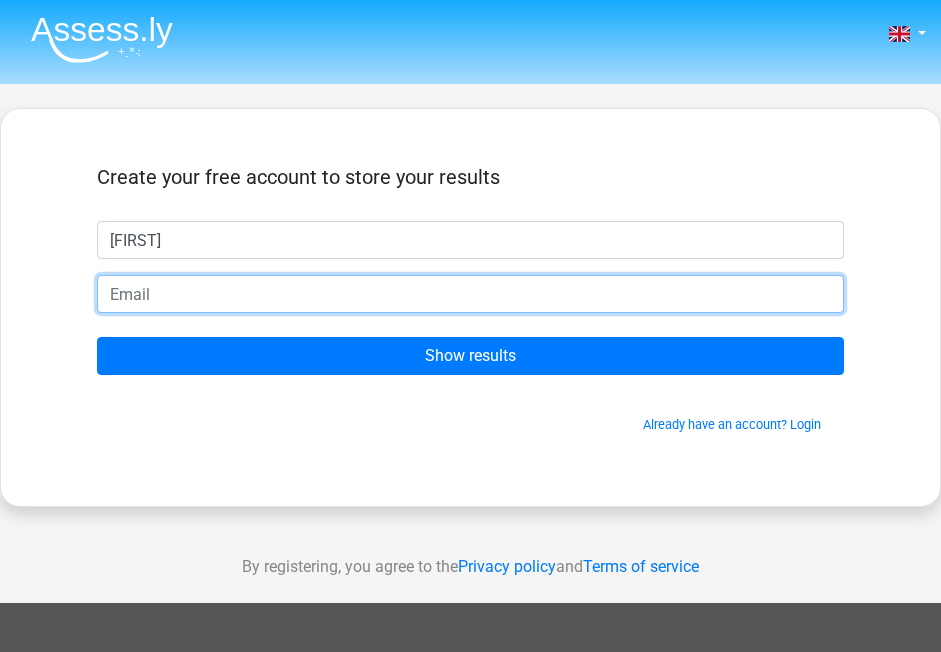 click at bounding box center (470, 294) 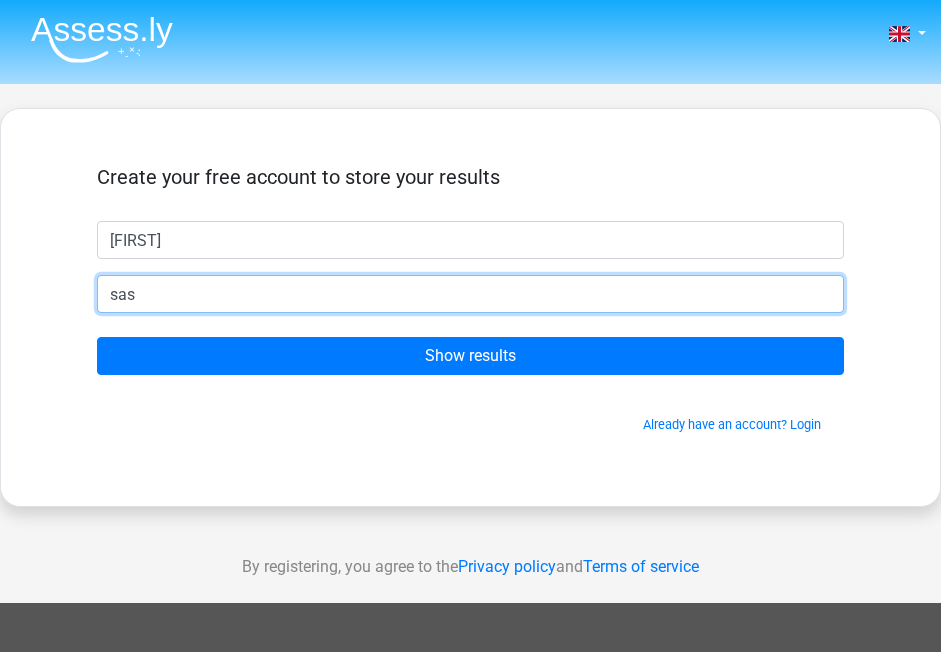 type on "[USERNAME]@[EXAMPLE].com" 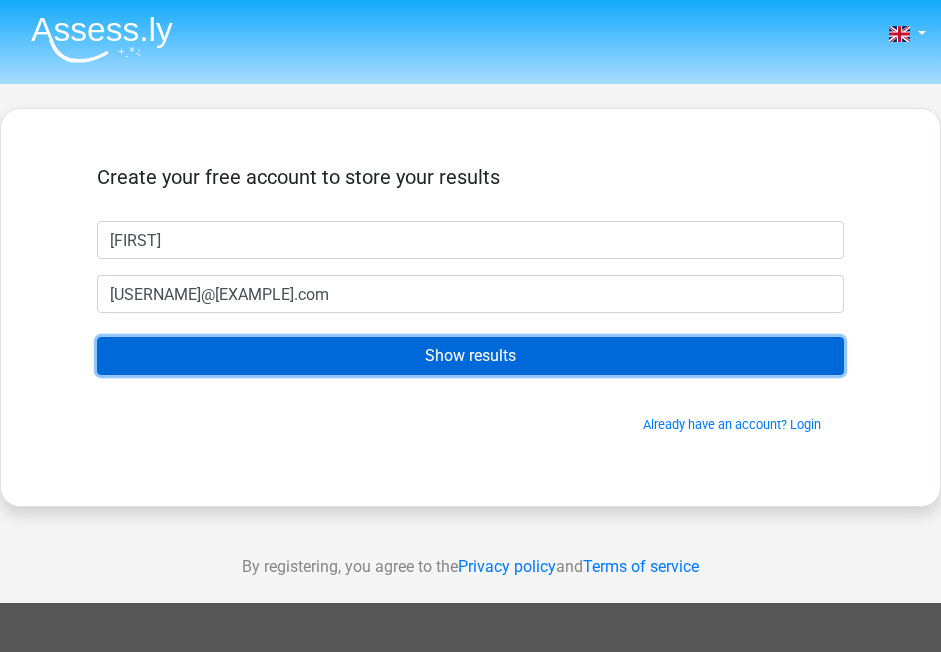 click on "Show results" at bounding box center [470, 356] 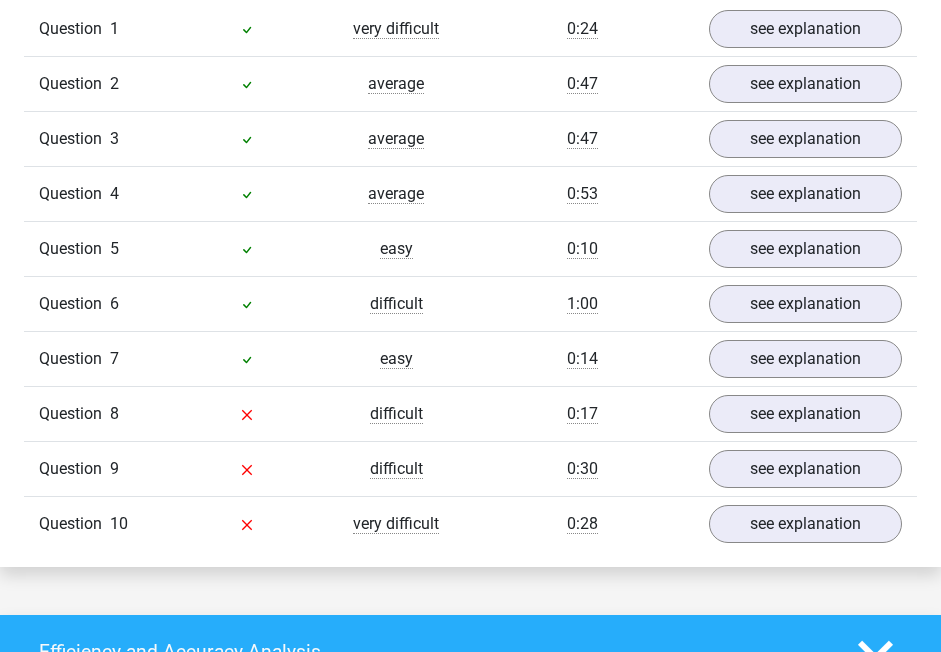 scroll, scrollTop: 1629, scrollLeft: 0, axis: vertical 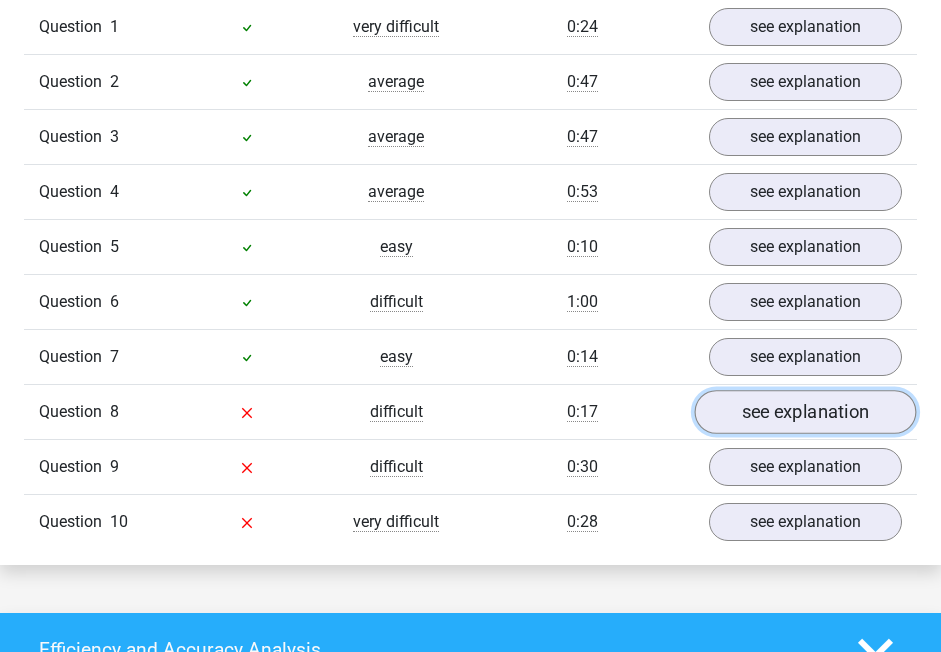 click on "see explanation" at bounding box center (805, 413) 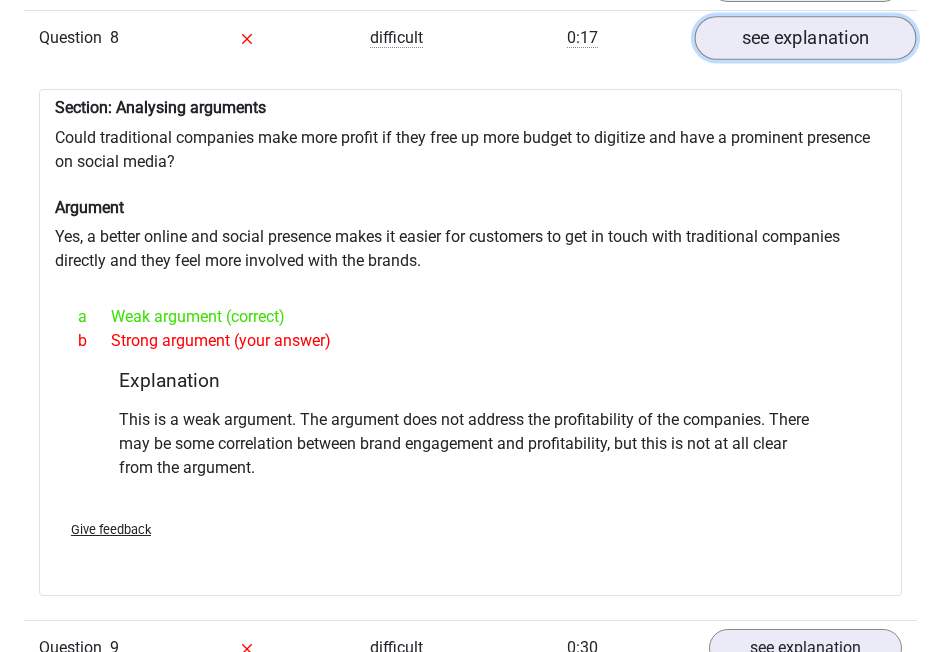 scroll, scrollTop: 2006, scrollLeft: 0, axis: vertical 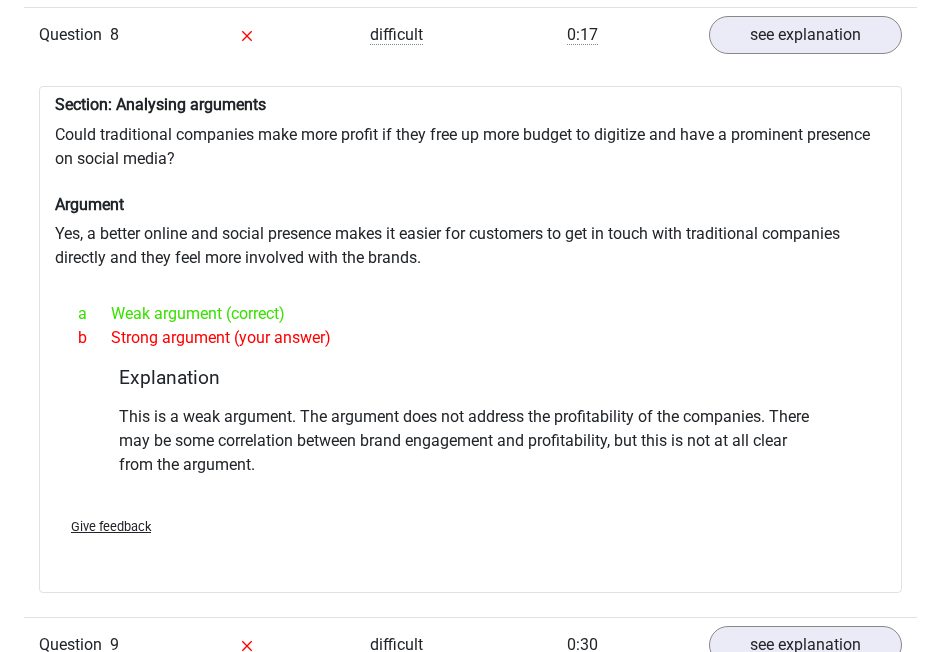 click on "difficult" at bounding box center [396, 35] 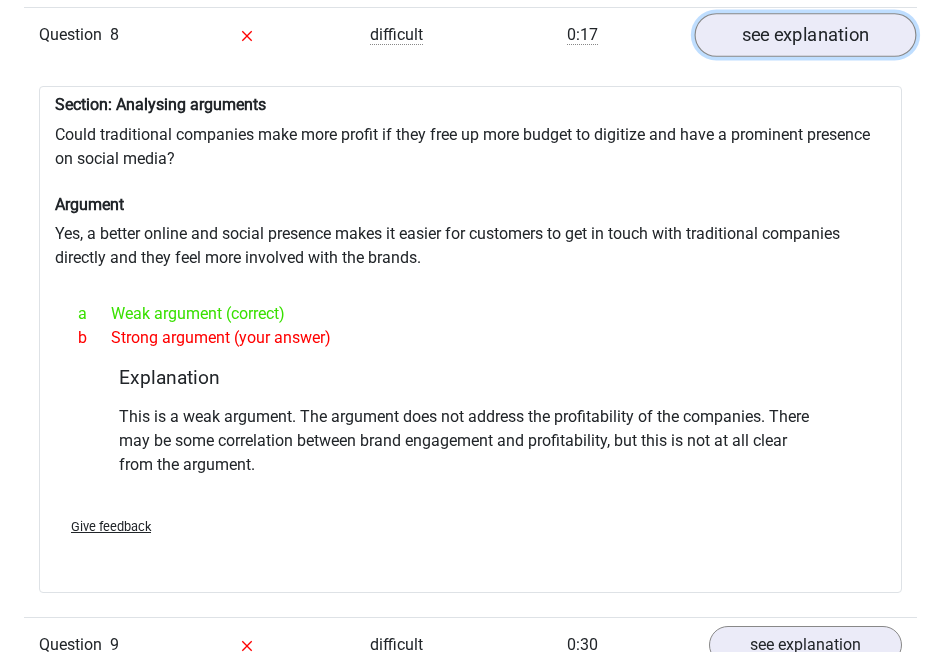 click on "see explanation" at bounding box center [805, 36] 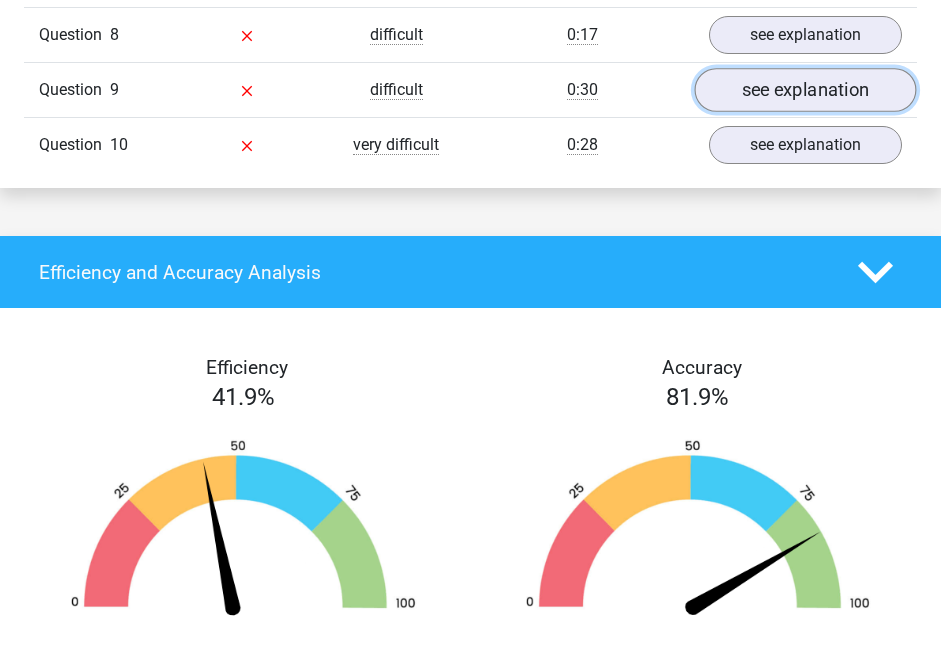 click on "see explanation" at bounding box center [805, 91] 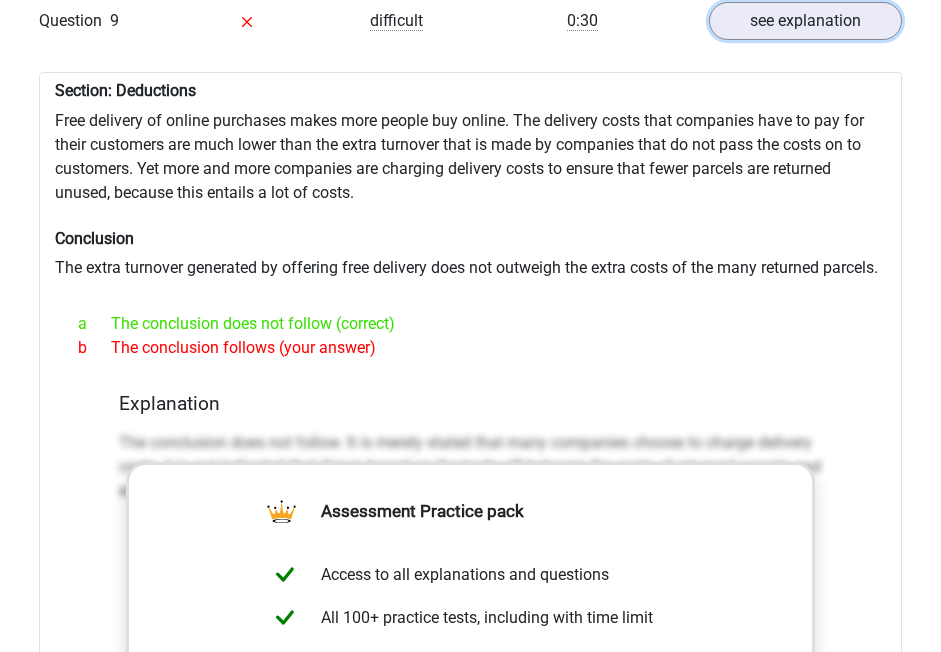 scroll, scrollTop: 1885, scrollLeft: 0, axis: vertical 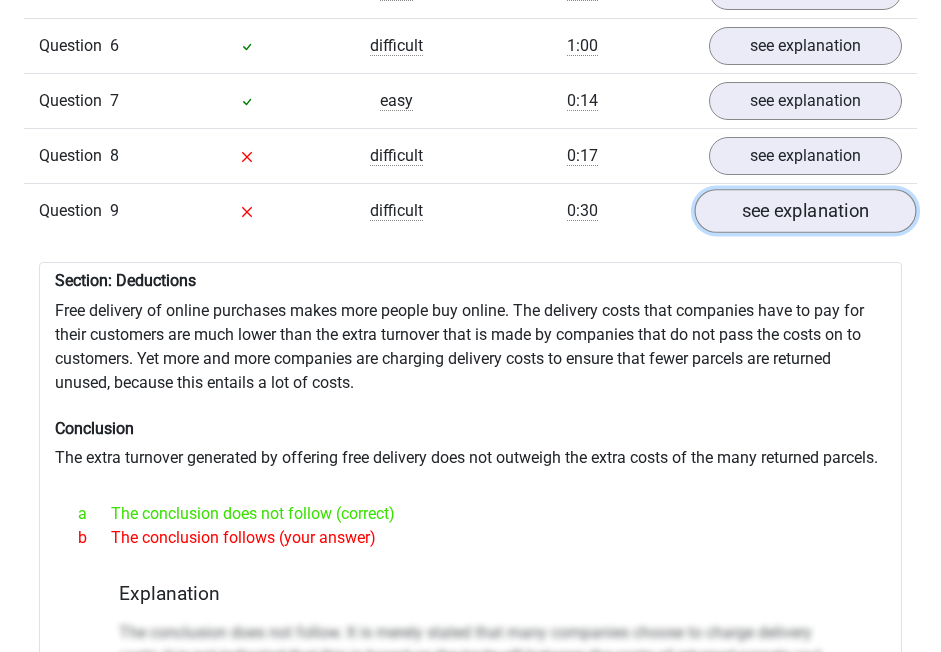 click on "see explanation" at bounding box center [805, 212] 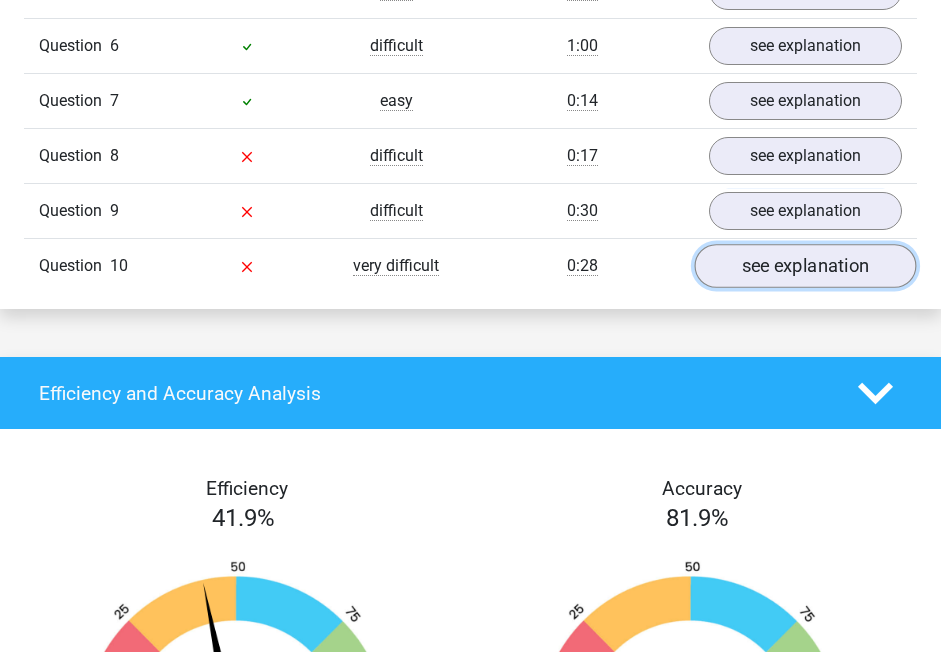 click on "see explanation" at bounding box center [805, 267] 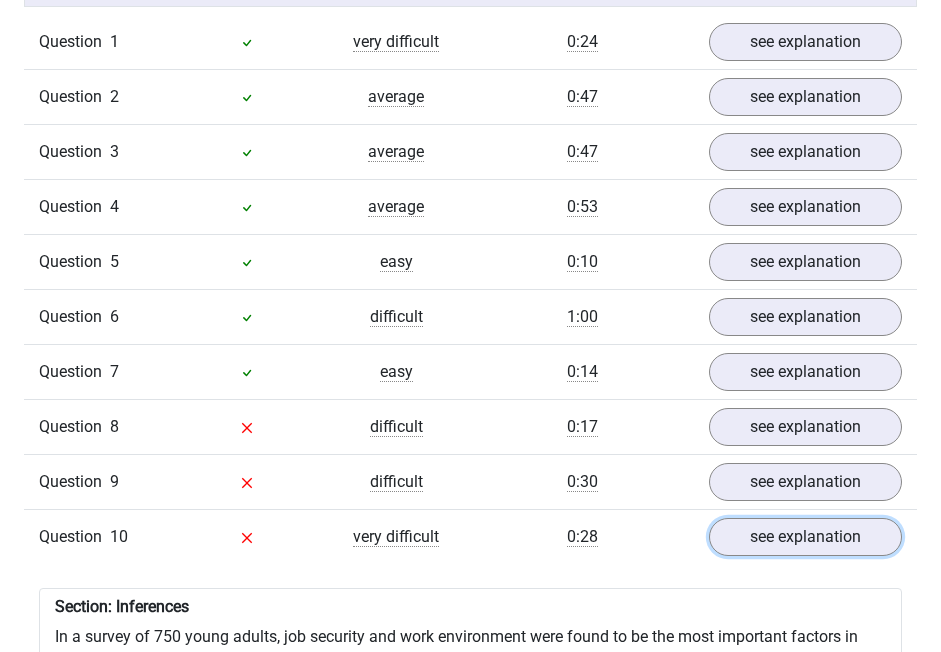 scroll, scrollTop: 1615, scrollLeft: 0, axis: vertical 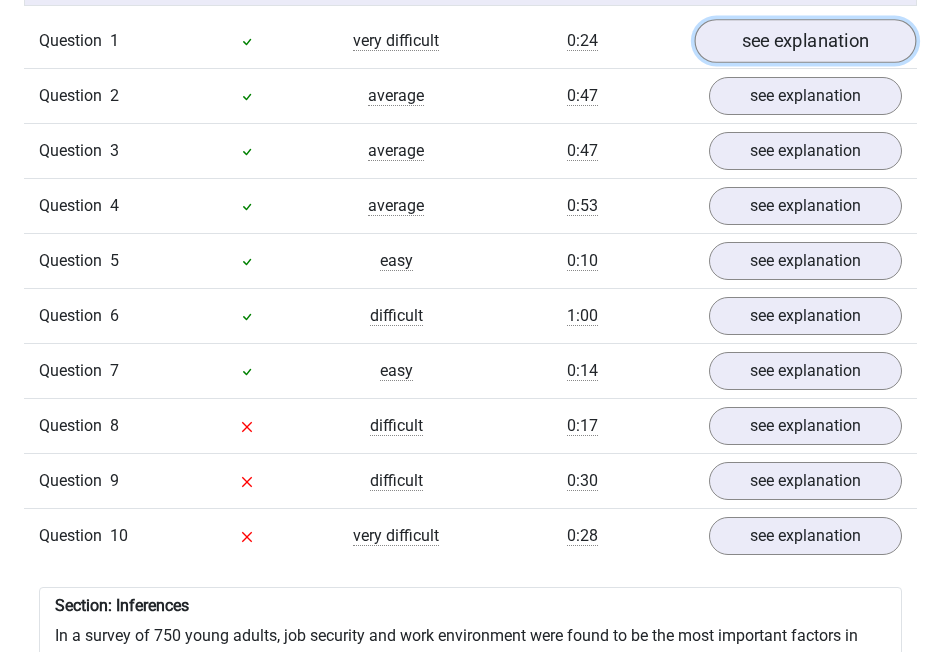 click on "see explanation" at bounding box center [805, 42] 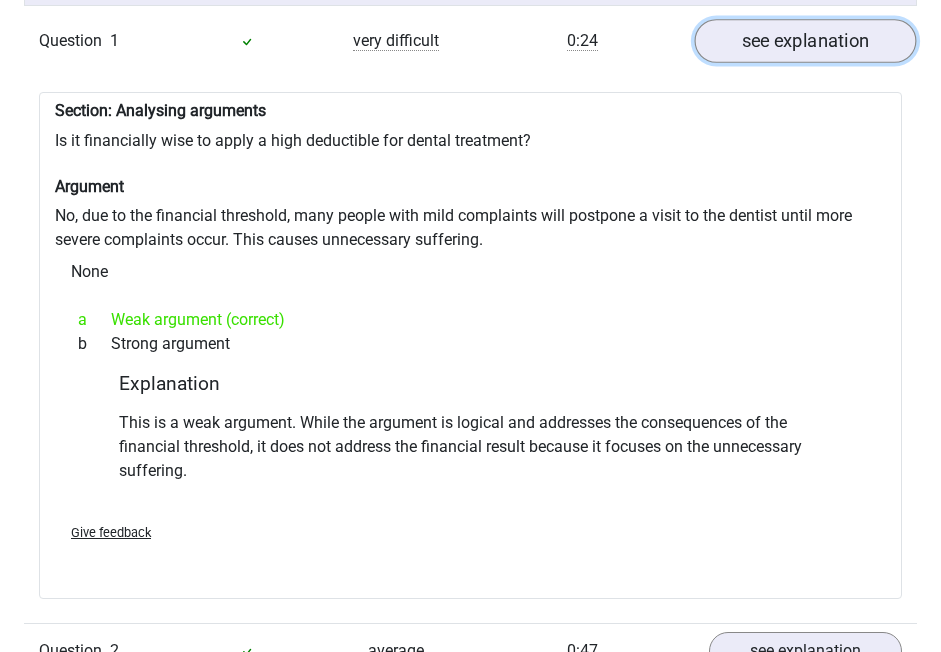scroll, scrollTop: 1805, scrollLeft: 0, axis: vertical 